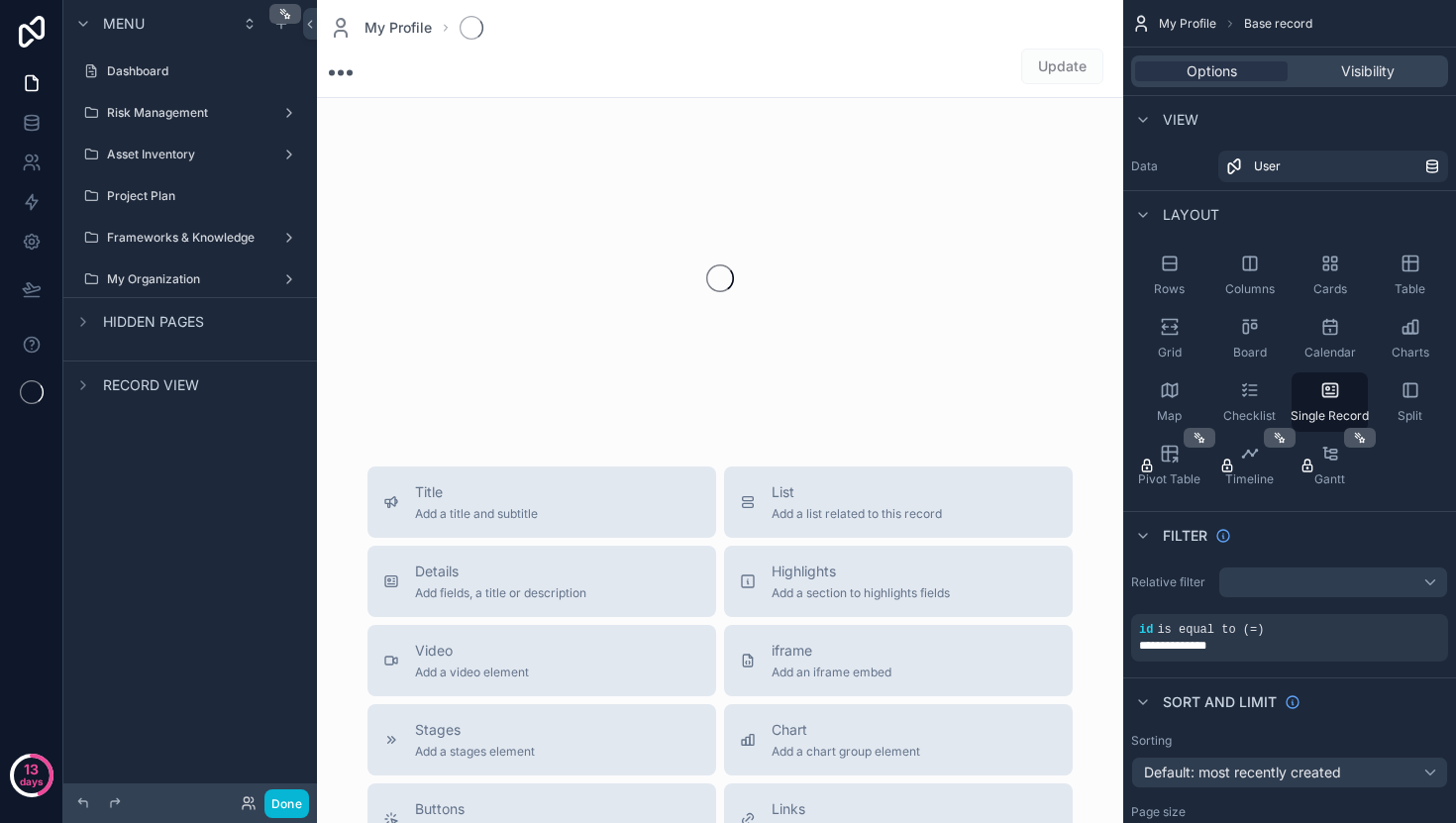 scroll, scrollTop: 0, scrollLeft: 0, axis: both 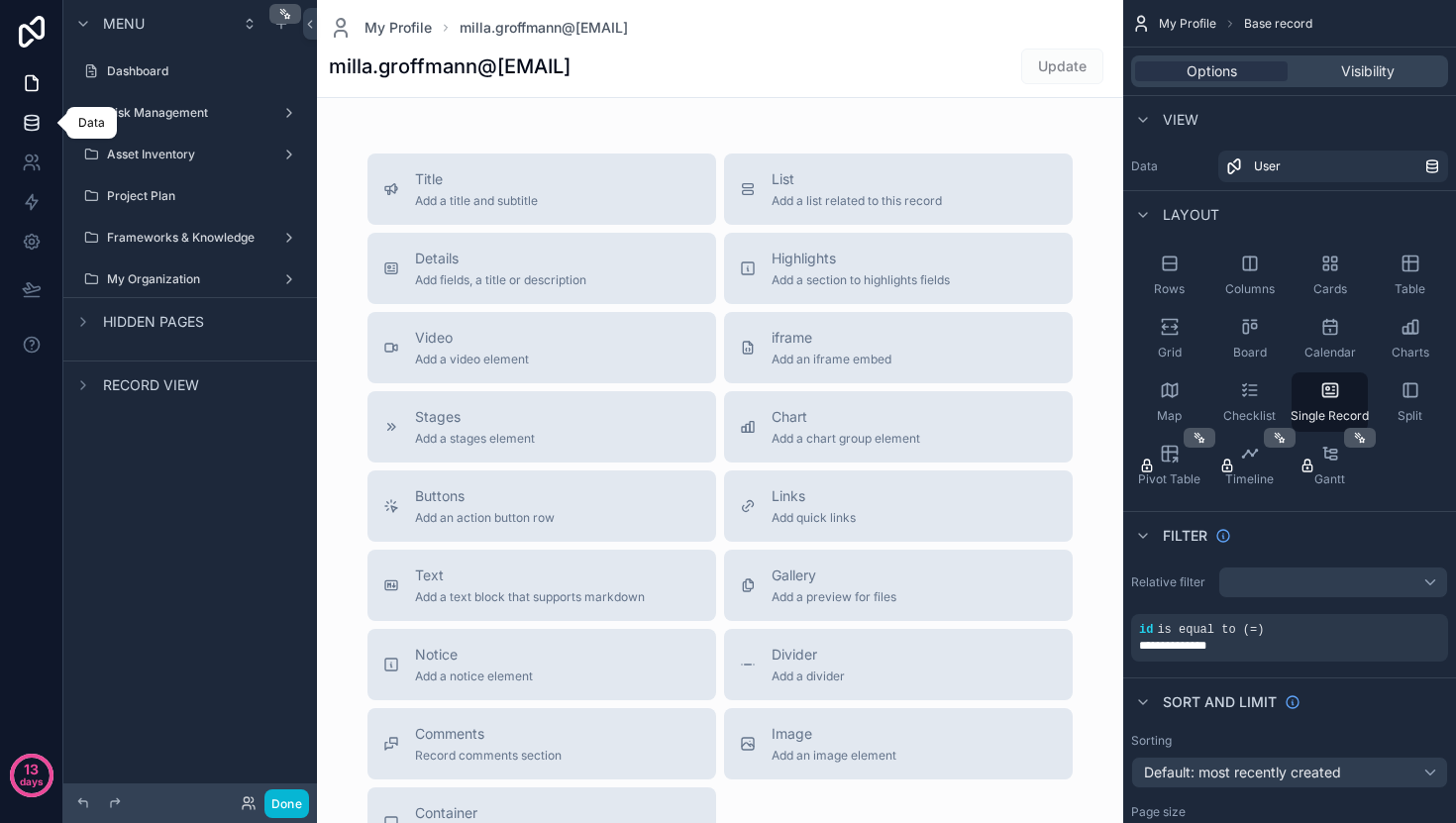 click at bounding box center (31, 123) 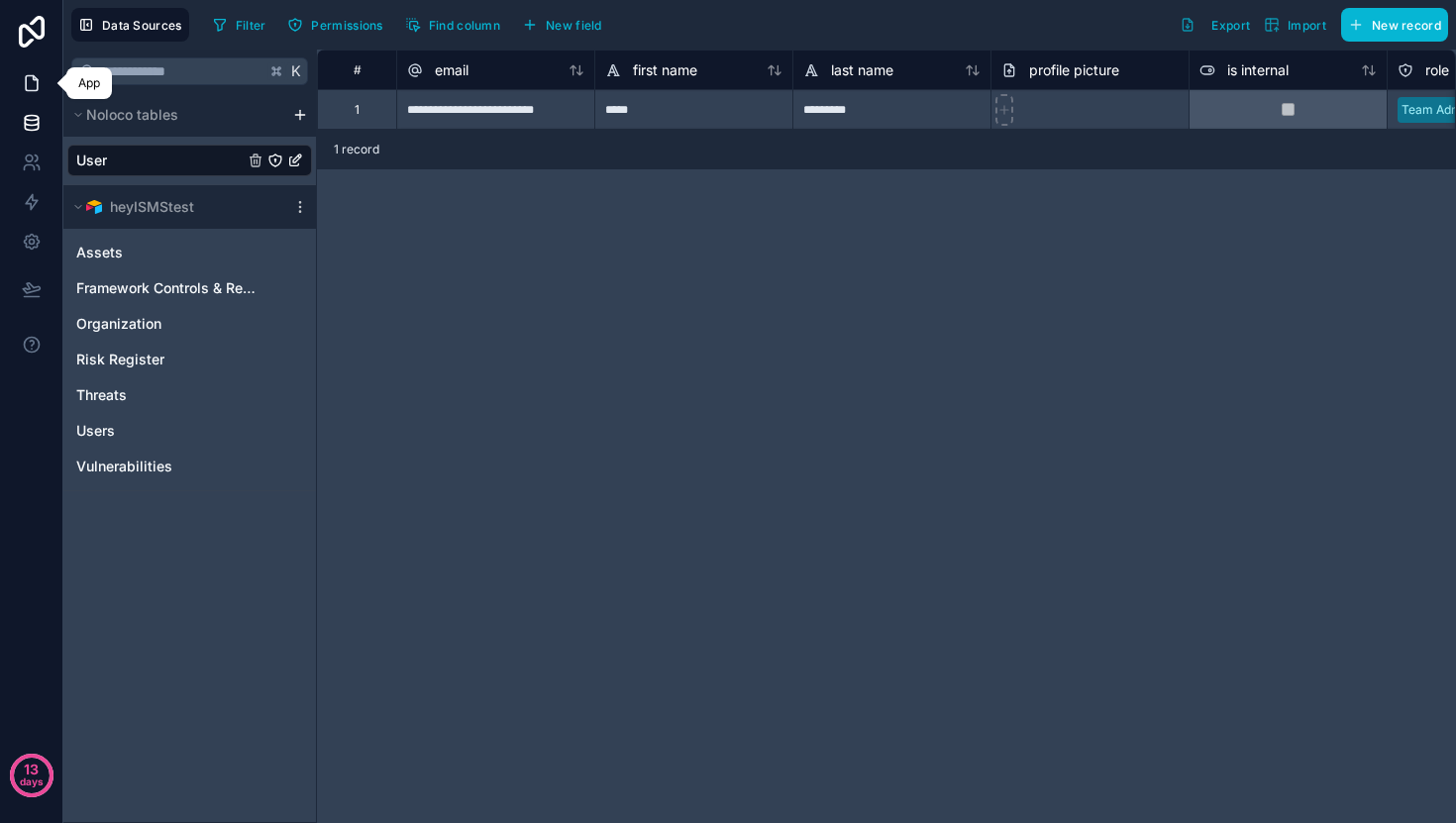 click at bounding box center (31, 83) 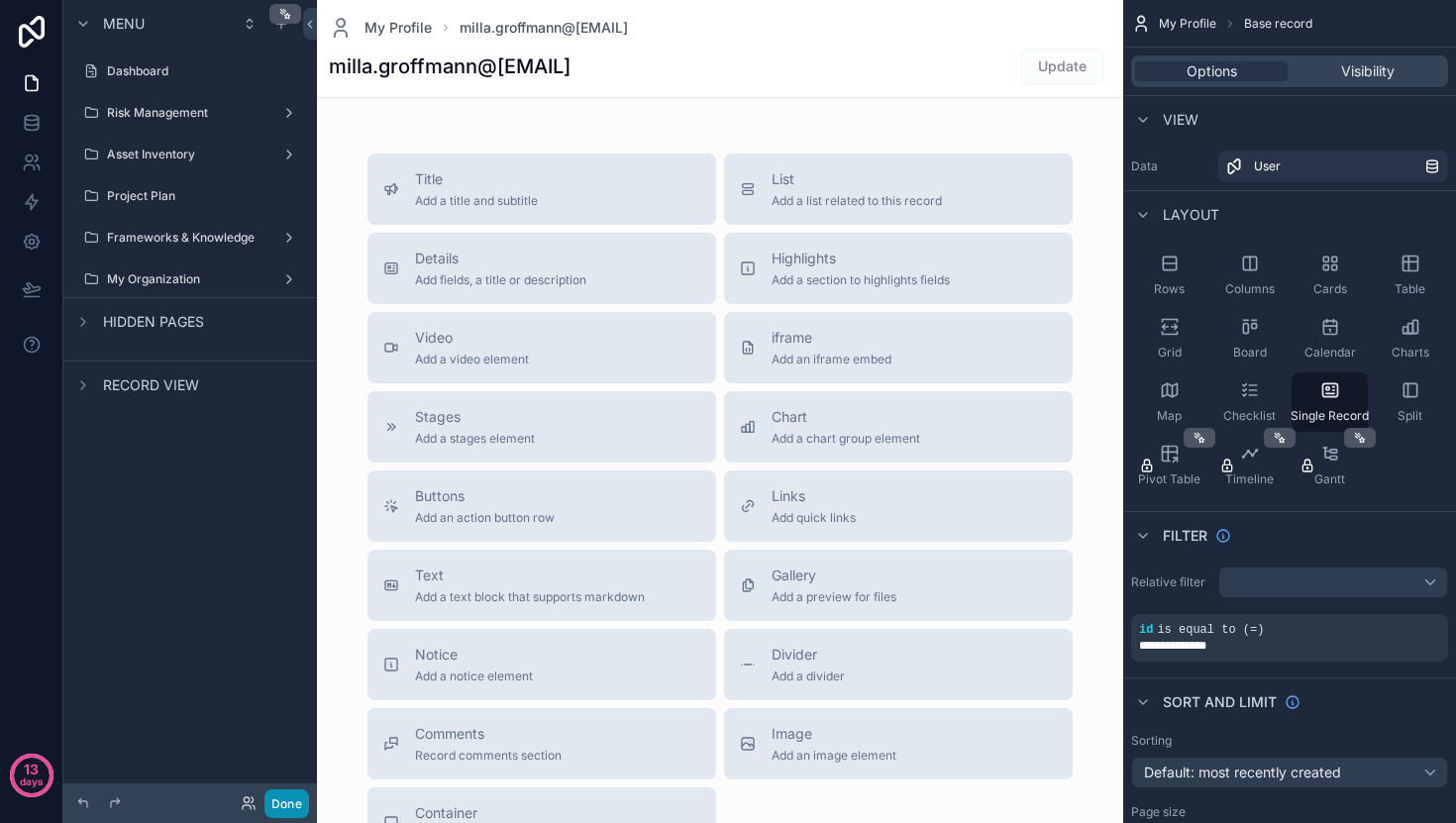 click on "Done" at bounding box center (286, 803) 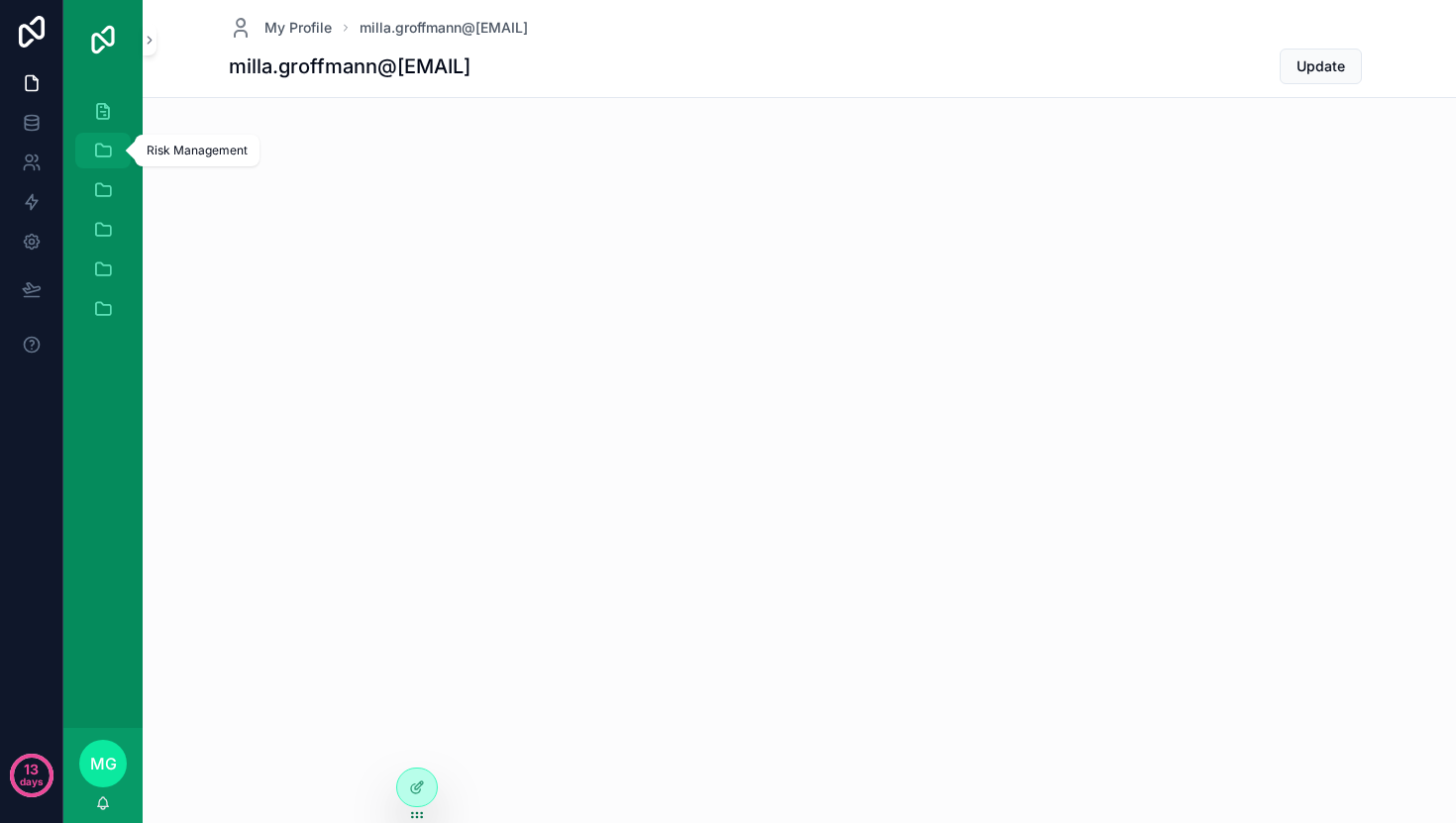 click at bounding box center (103, 151) 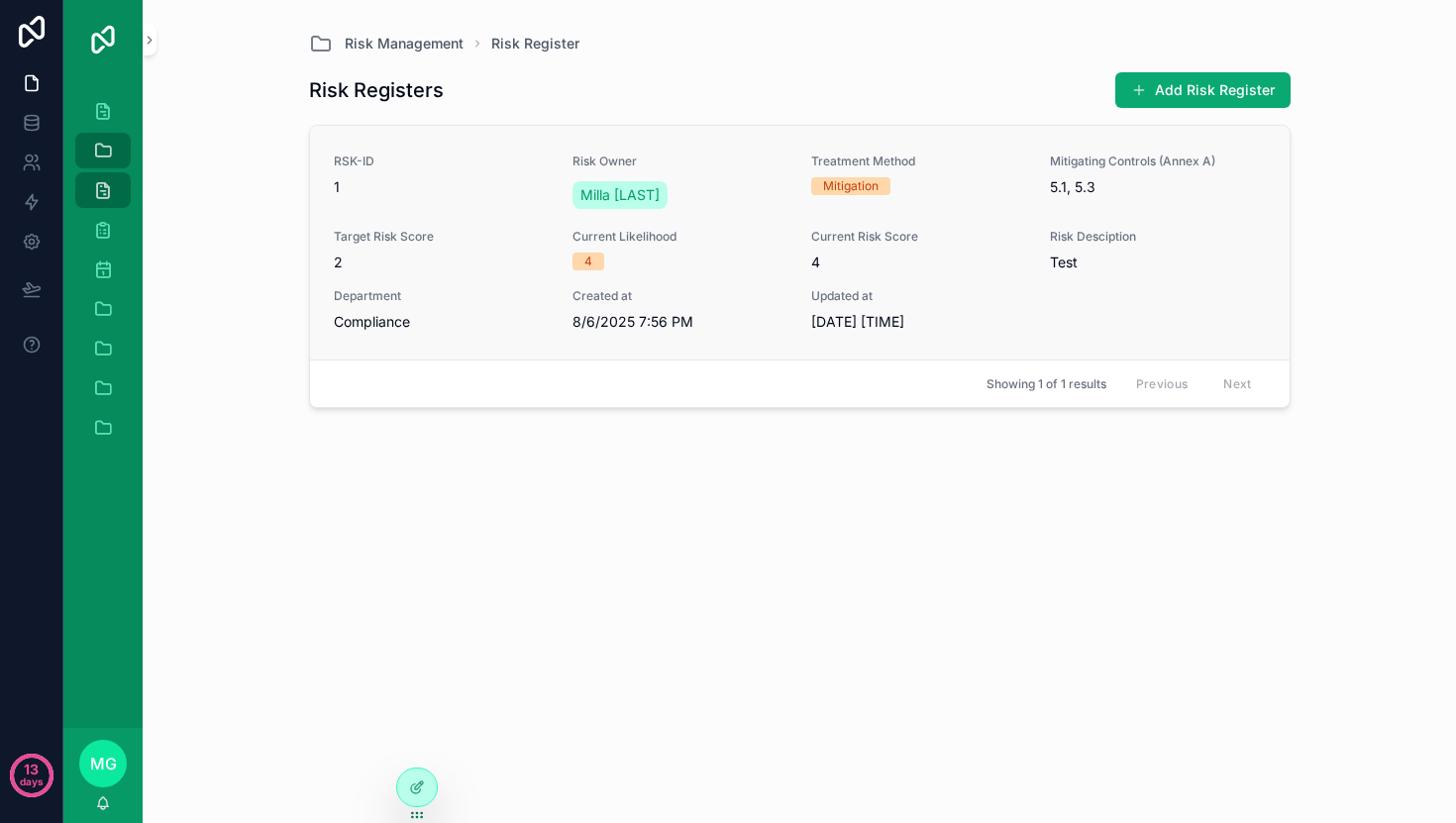click on "Current Risk Score" at bounding box center (918, 237) 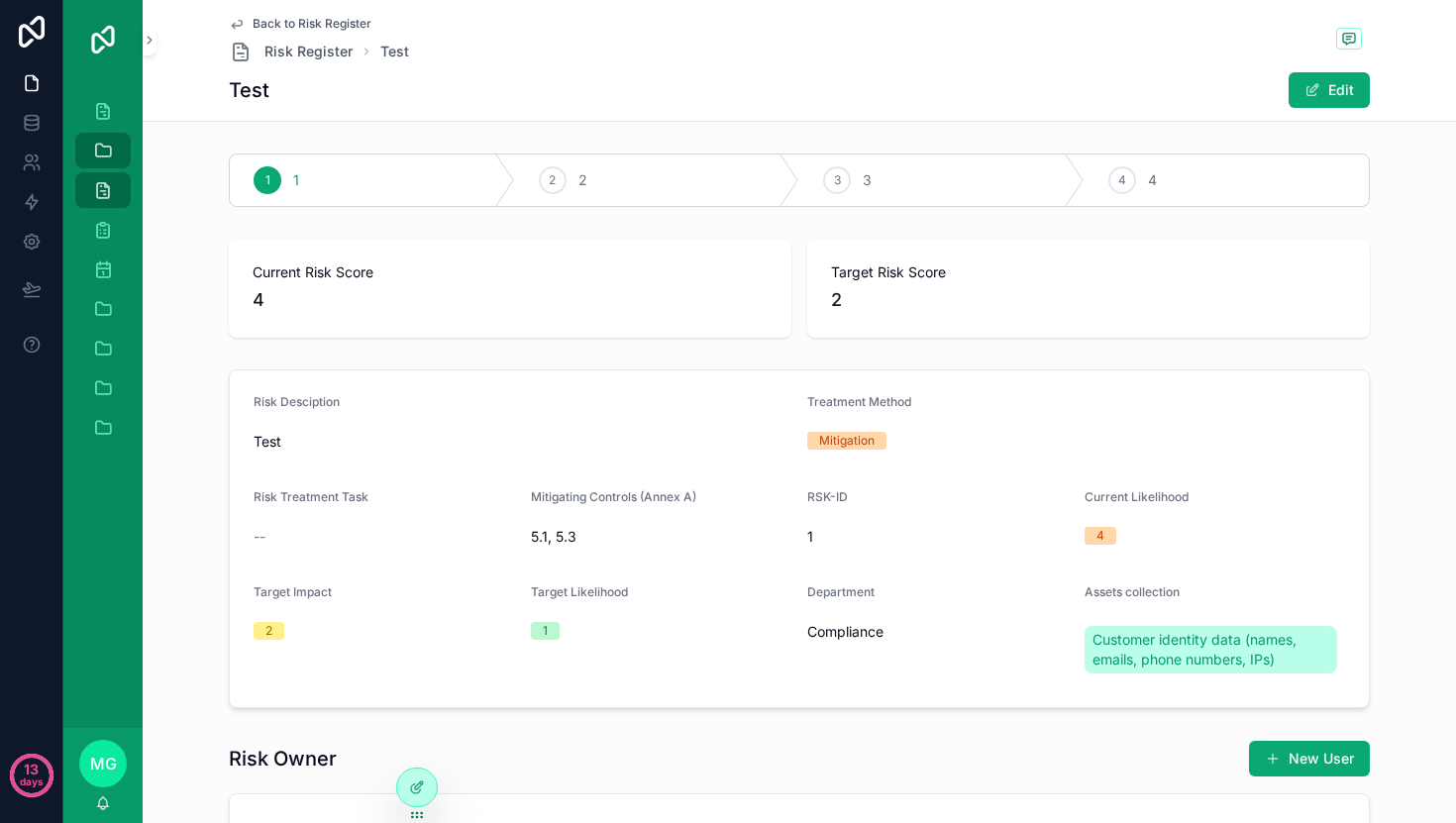 scroll, scrollTop: 19, scrollLeft: 0, axis: vertical 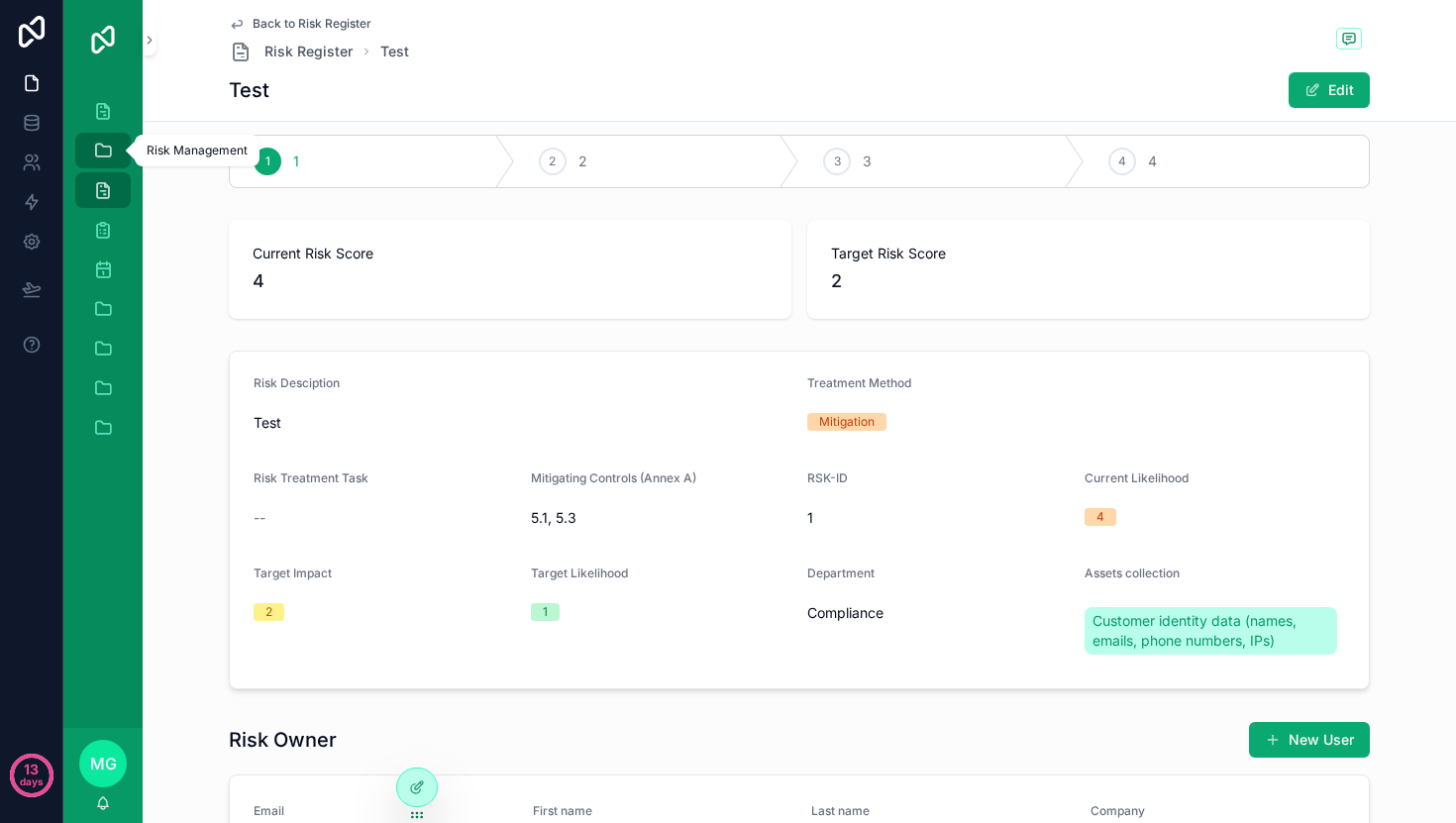 click at bounding box center (103, 151) 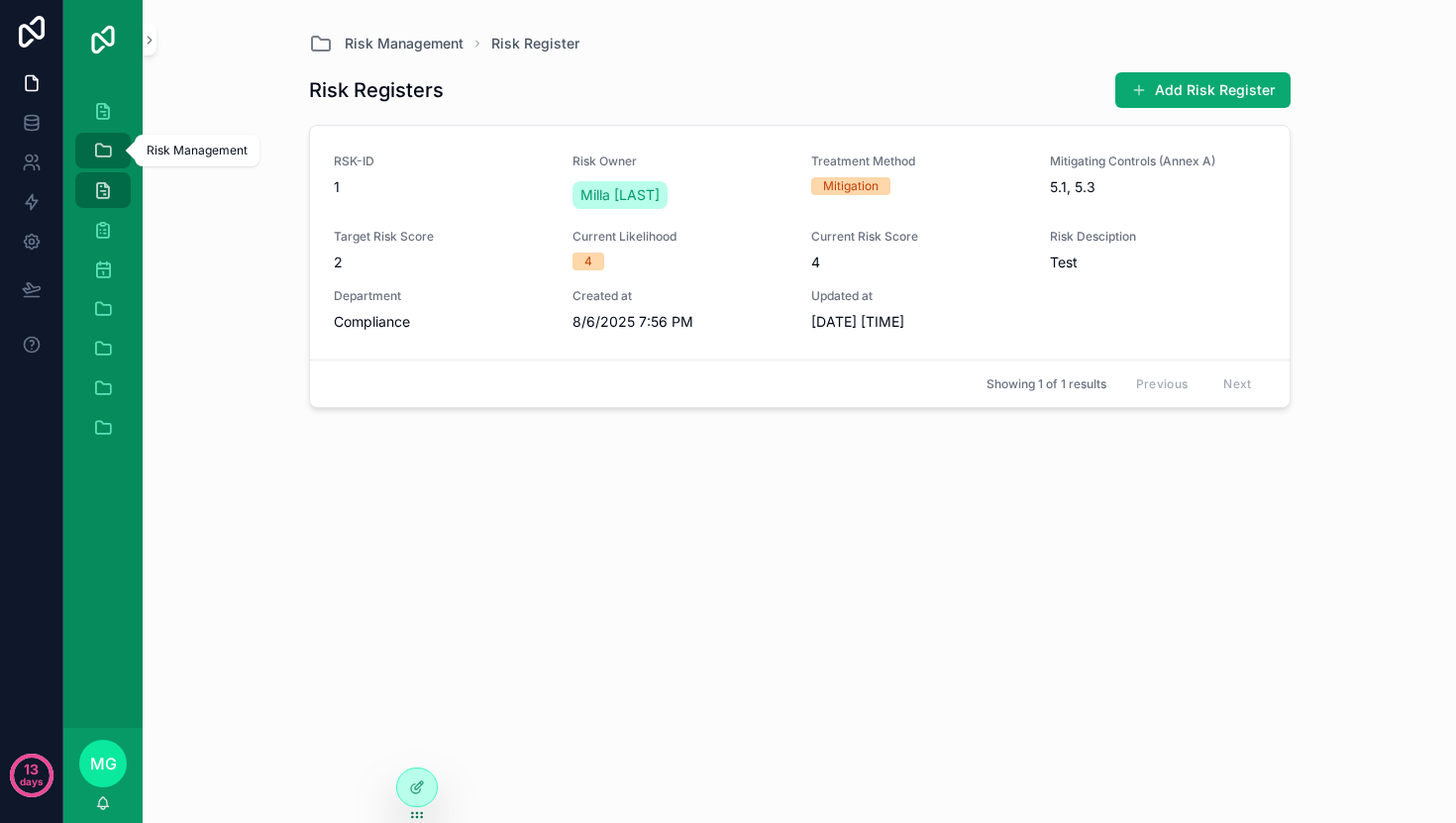 scroll, scrollTop: 0, scrollLeft: 0, axis: both 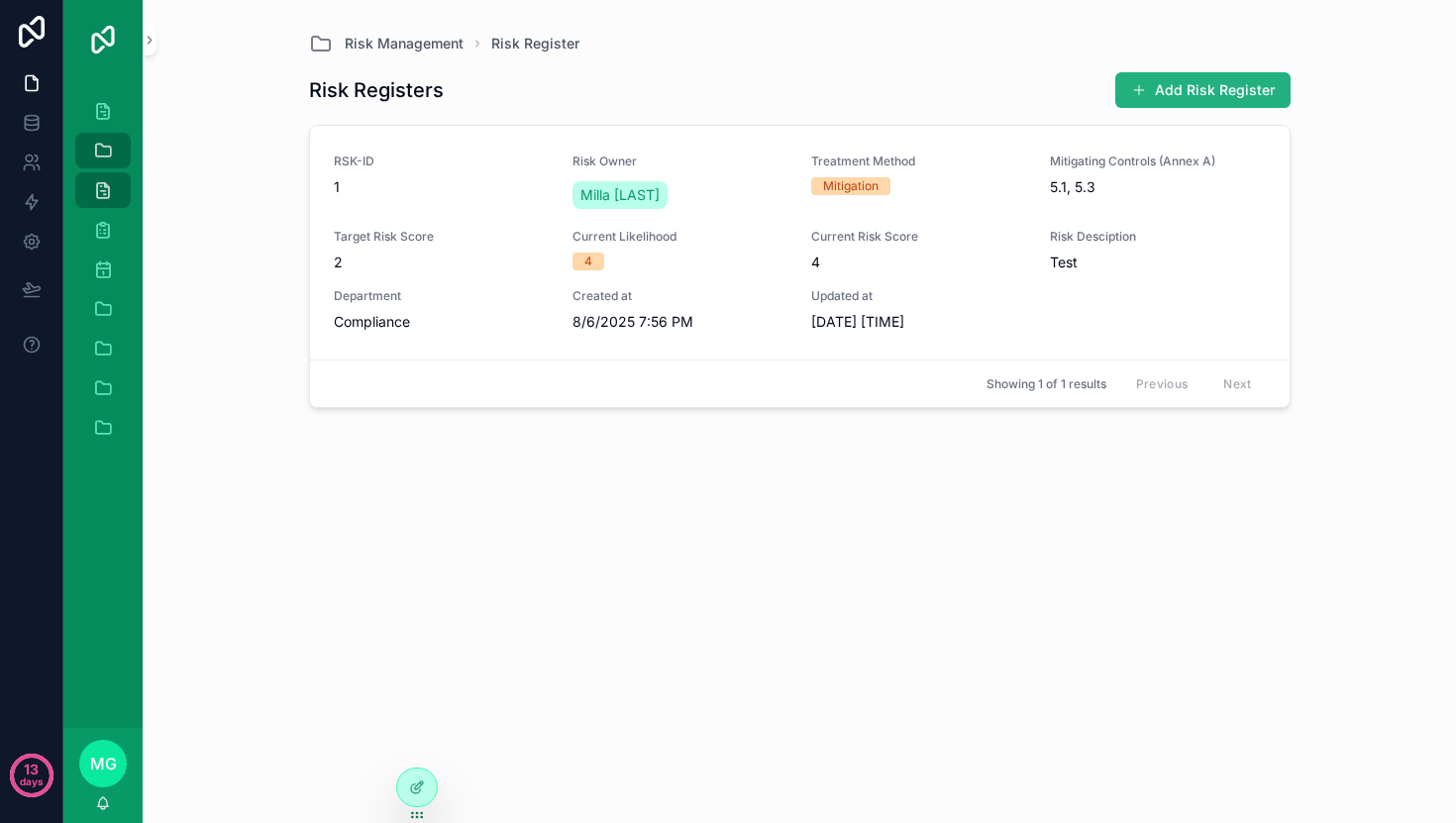 click on "Add Risk Register" at bounding box center (1202, 90) 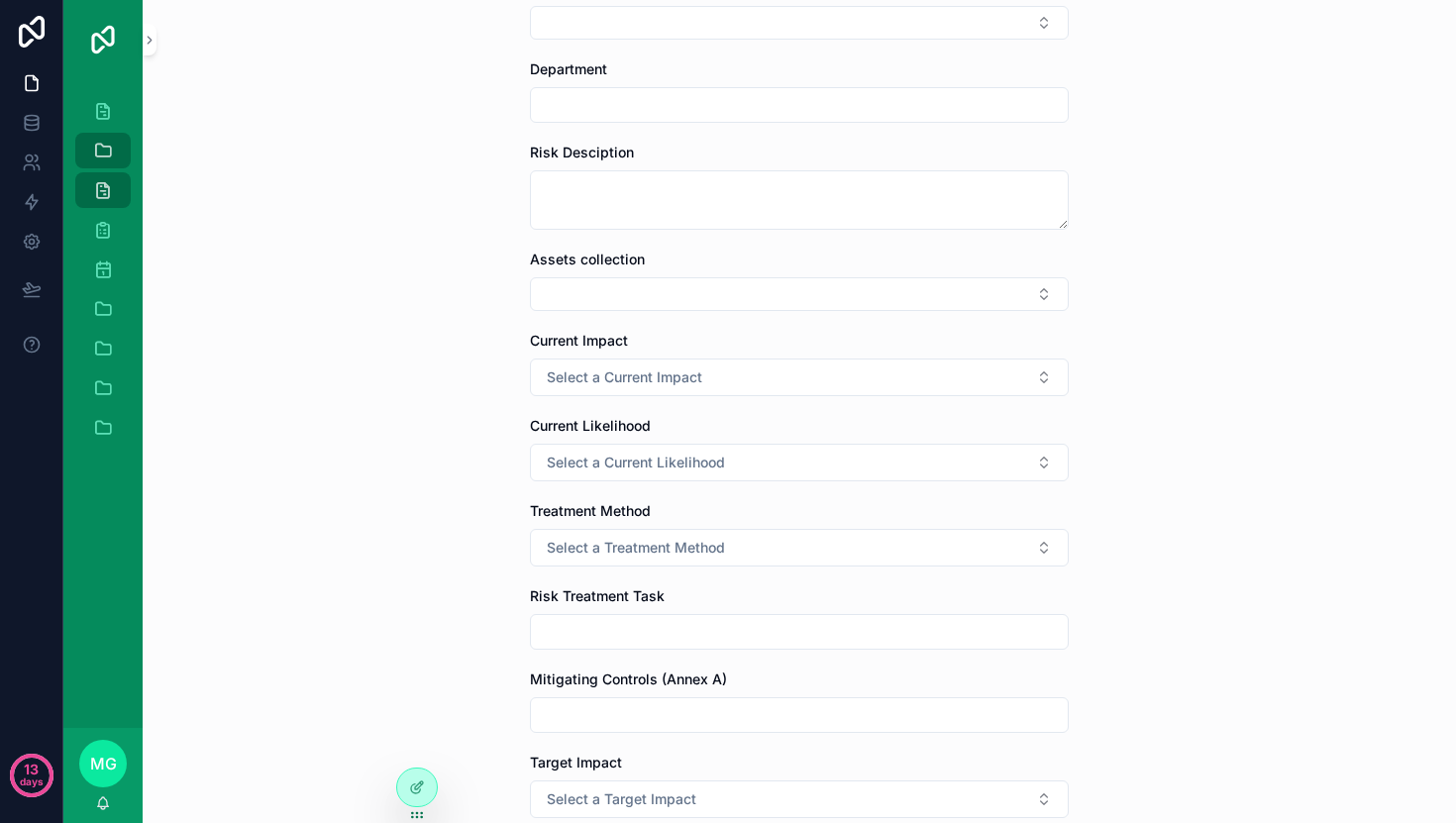 scroll, scrollTop: 169, scrollLeft: 0, axis: vertical 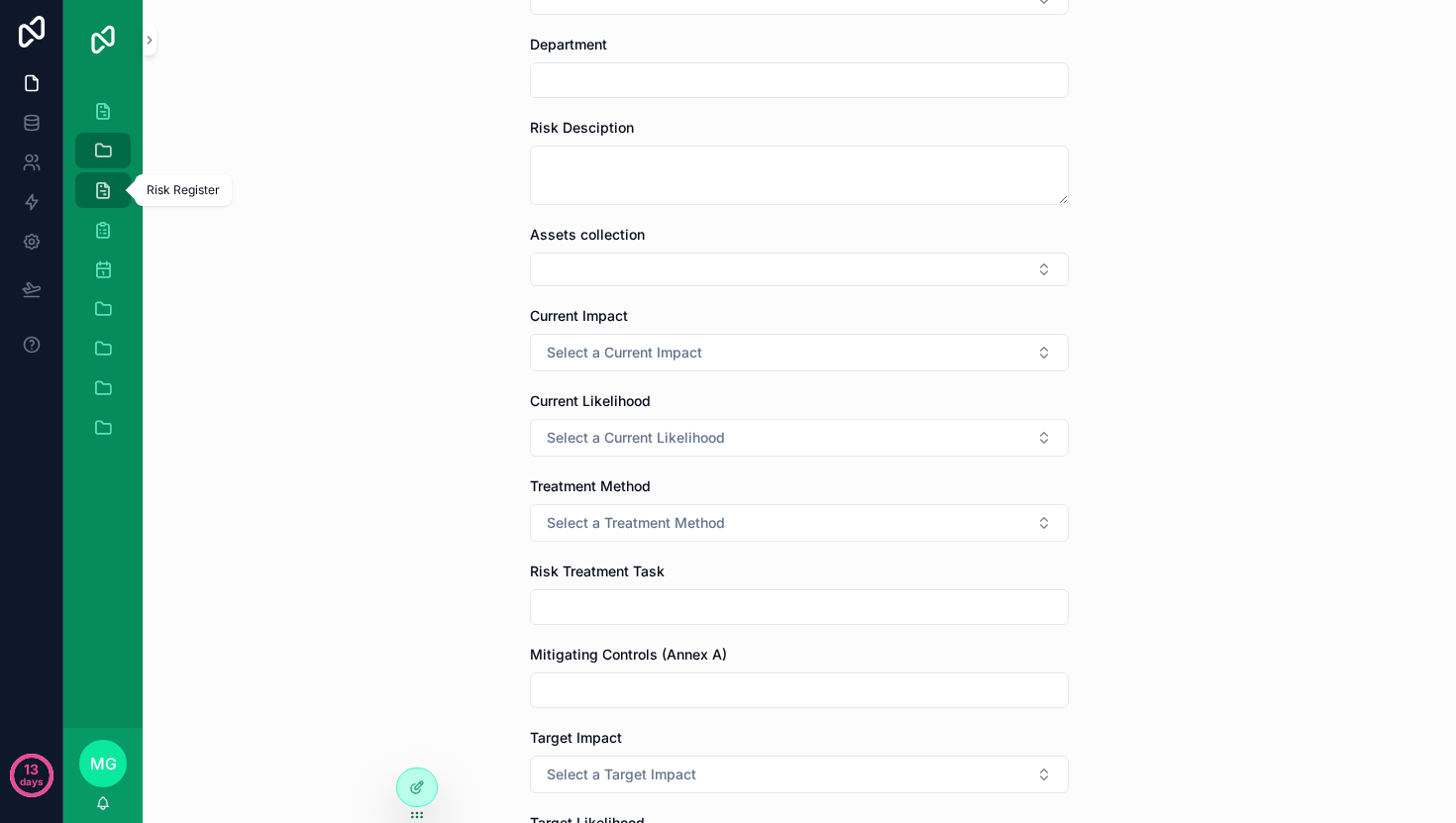 click on "Risk Register" at bounding box center (103, 190) 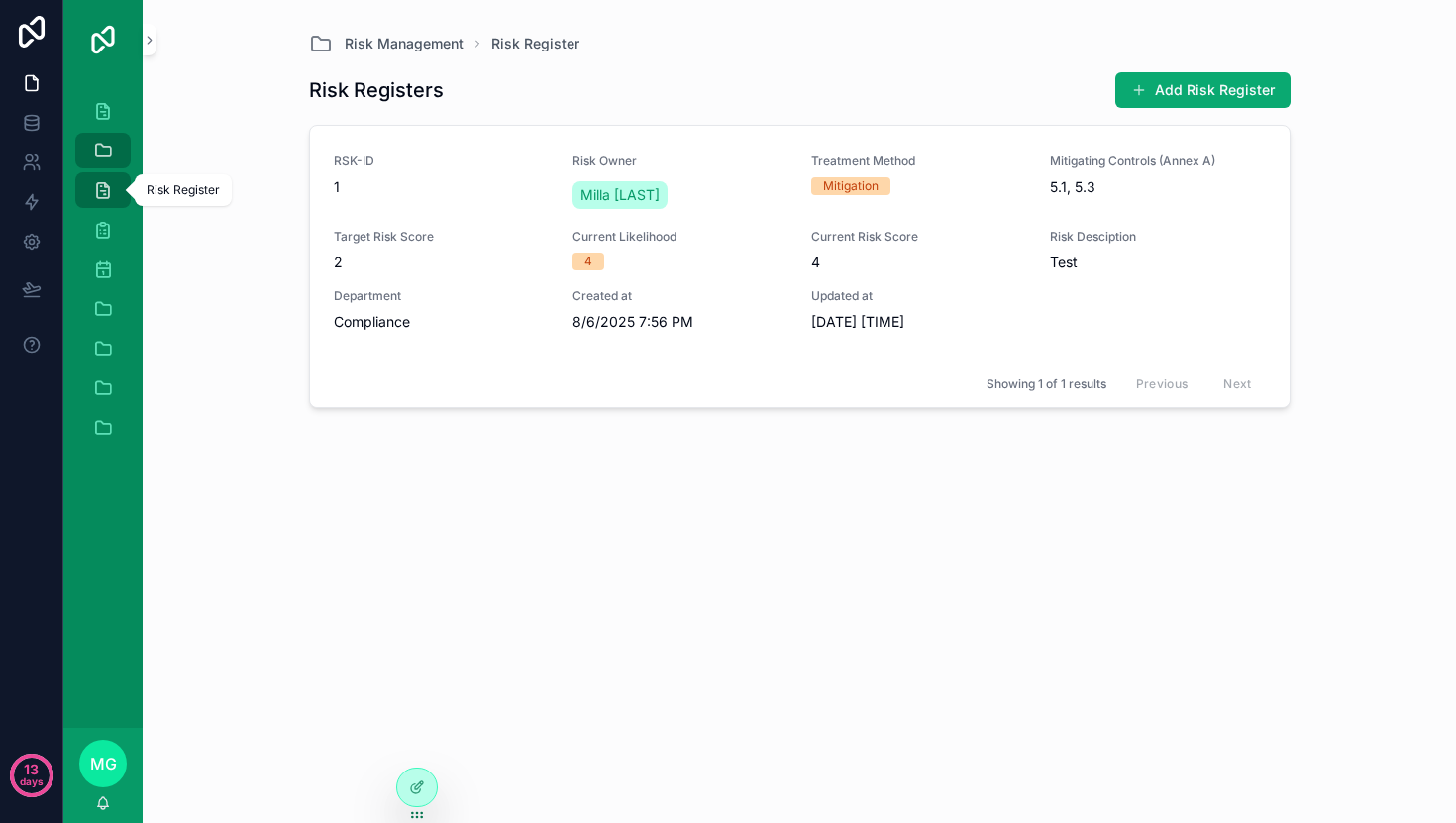 scroll, scrollTop: 0, scrollLeft: 0, axis: both 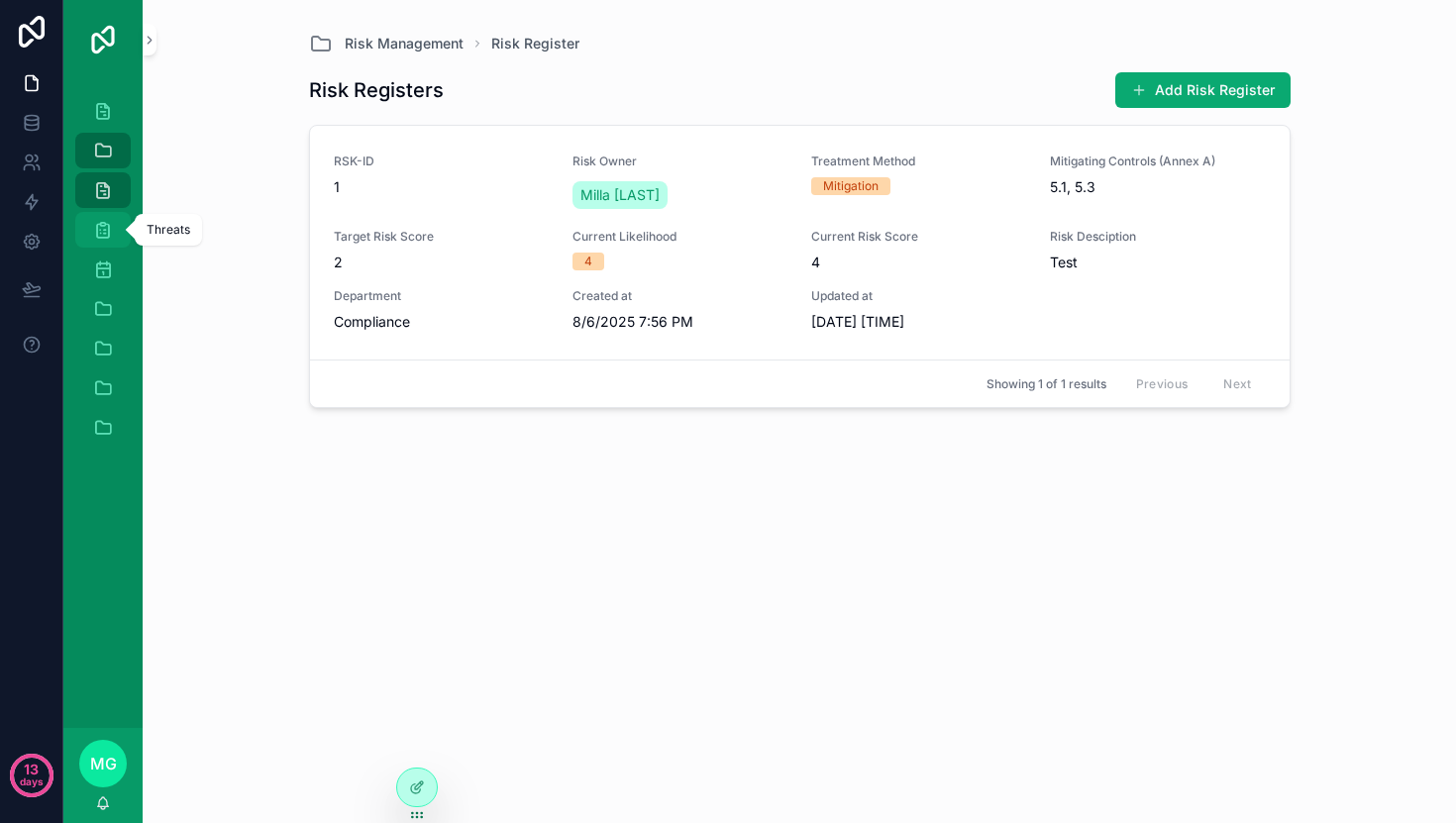 click at bounding box center (103, 230) 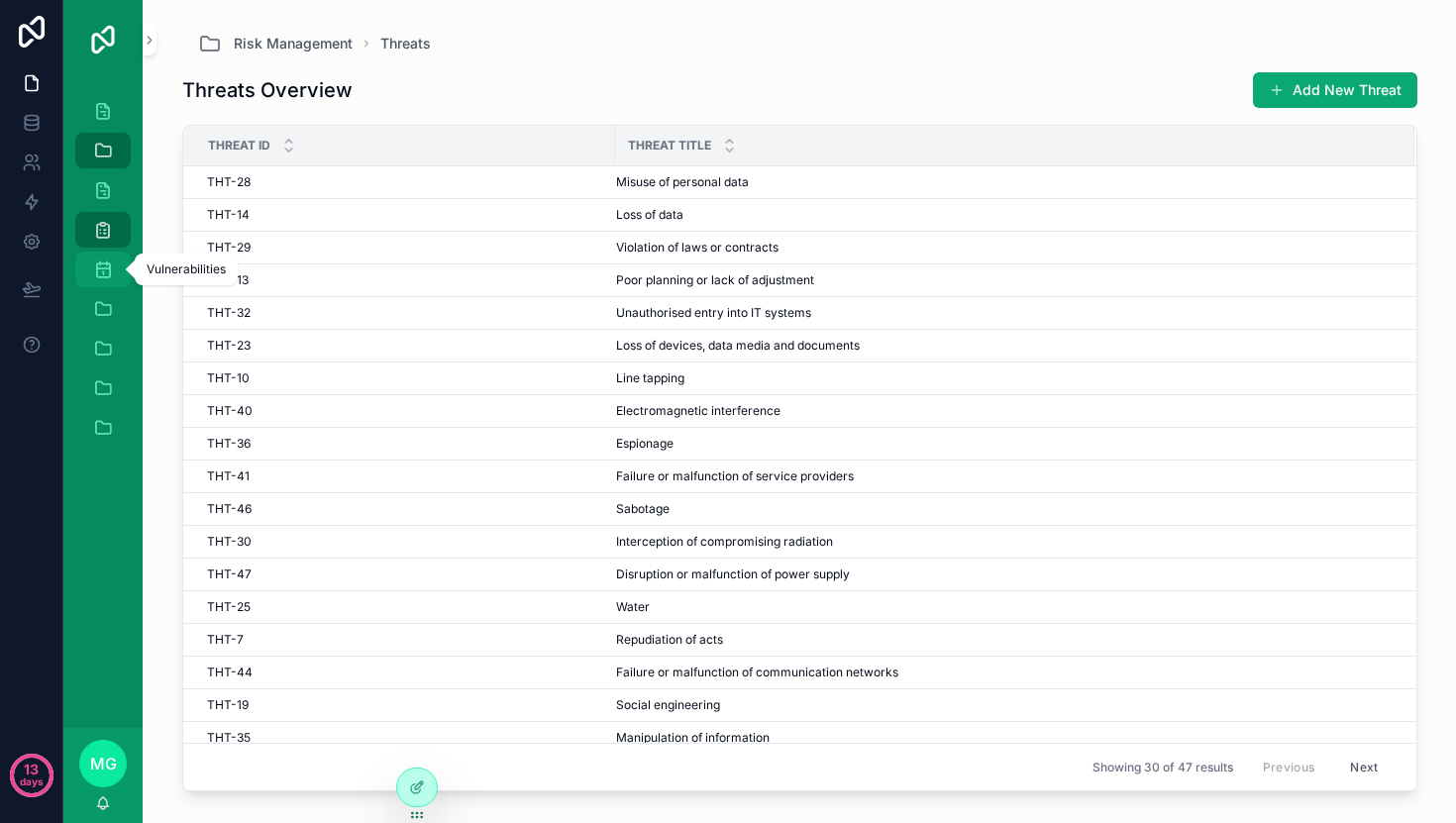 click on "Vulnerabilities" at bounding box center [103, 269] 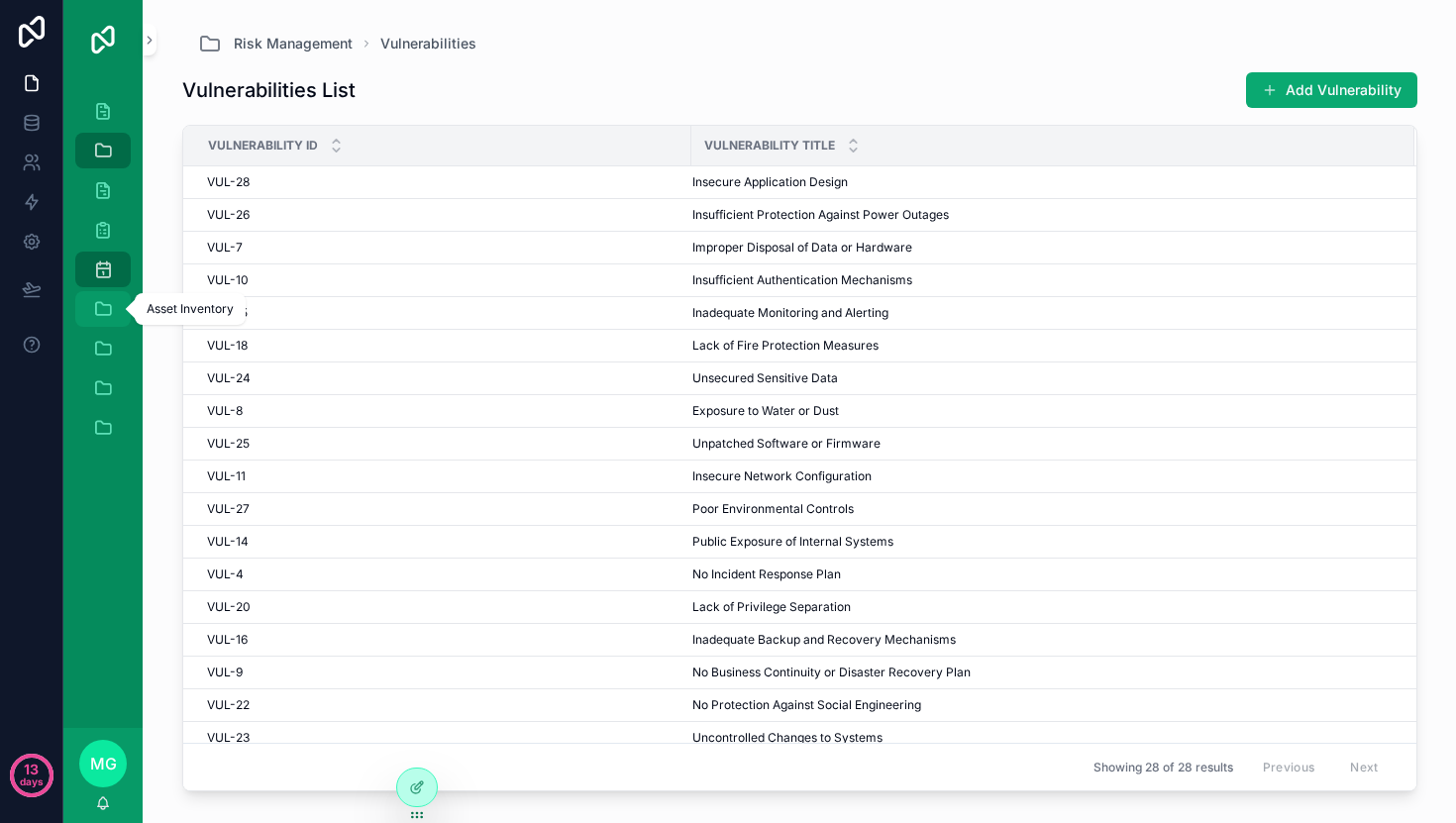 click on "Asset Inventory" at bounding box center (103, 309) 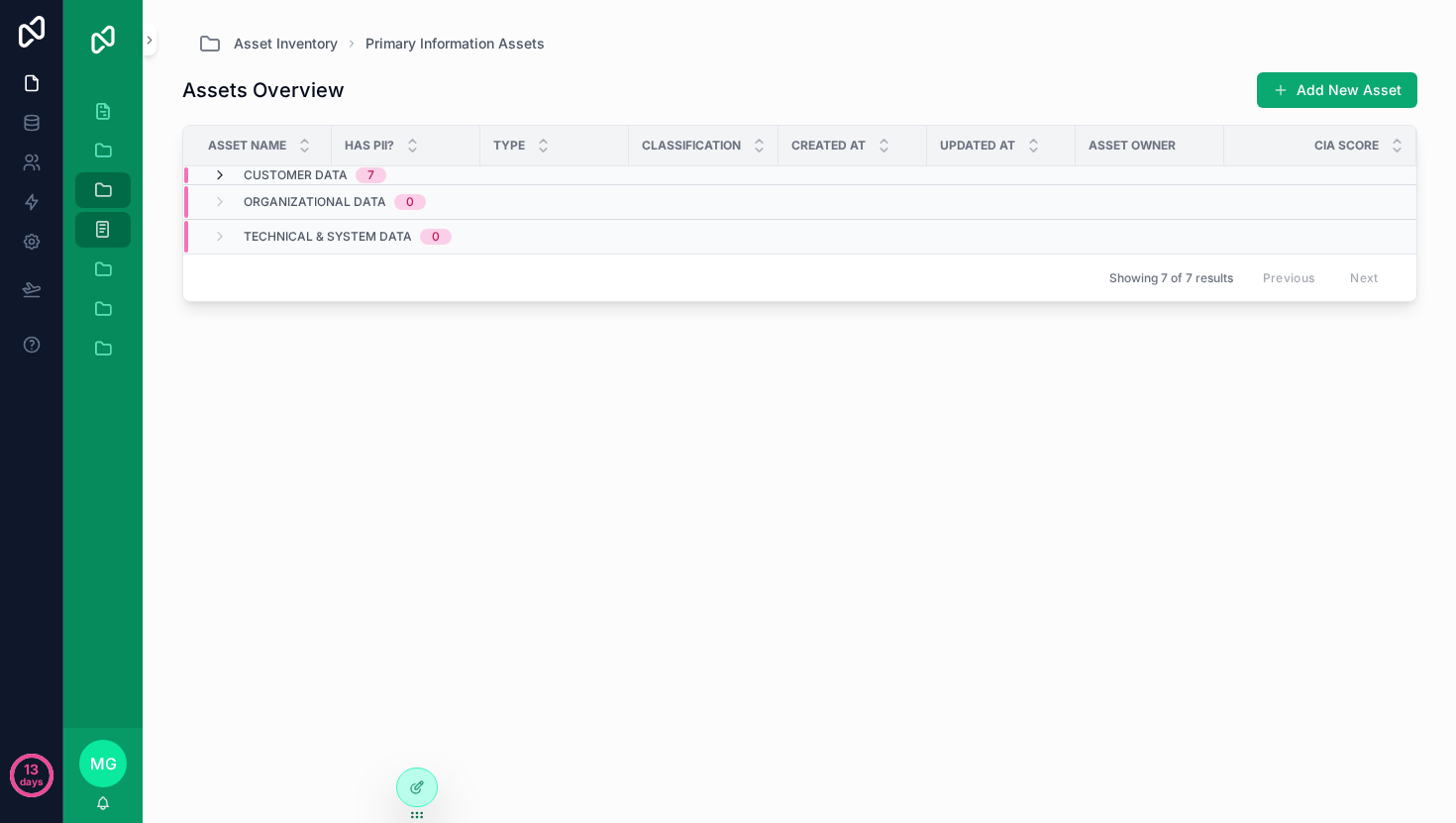 click at bounding box center (220, 175) 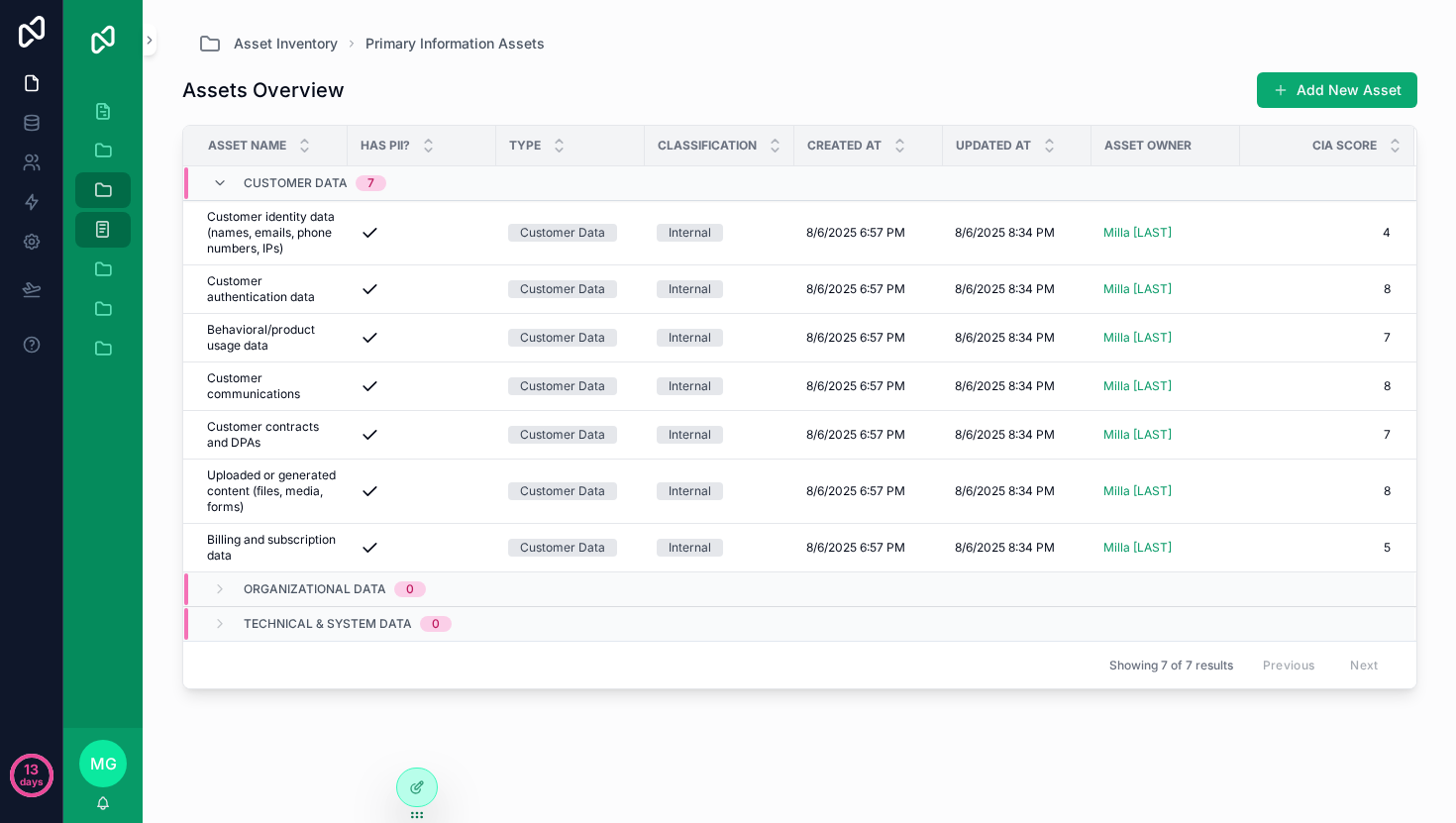 click on "Assets Overview Add New Asset" at bounding box center (799, 90) 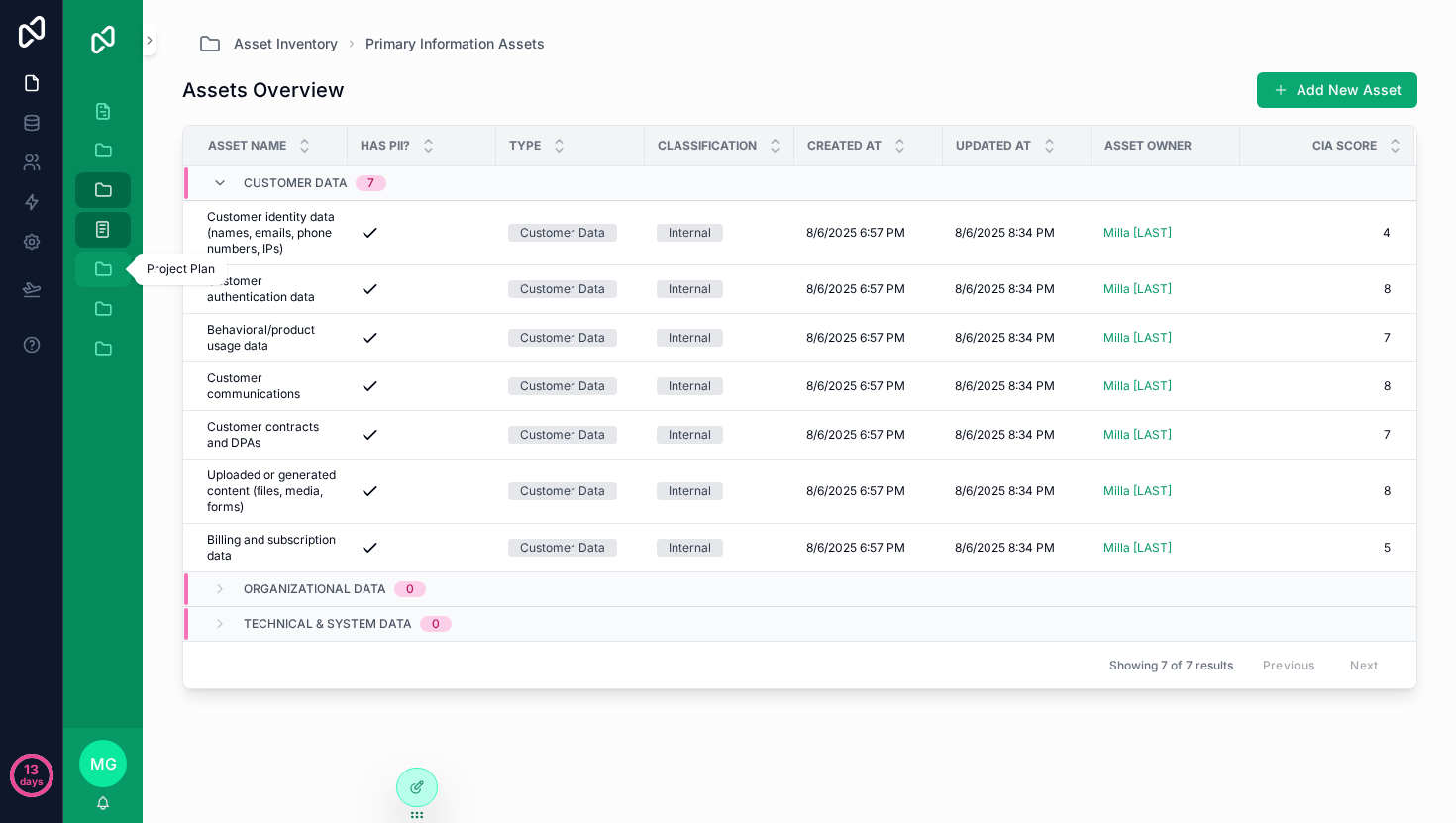 click at bounding box center [103, 269] 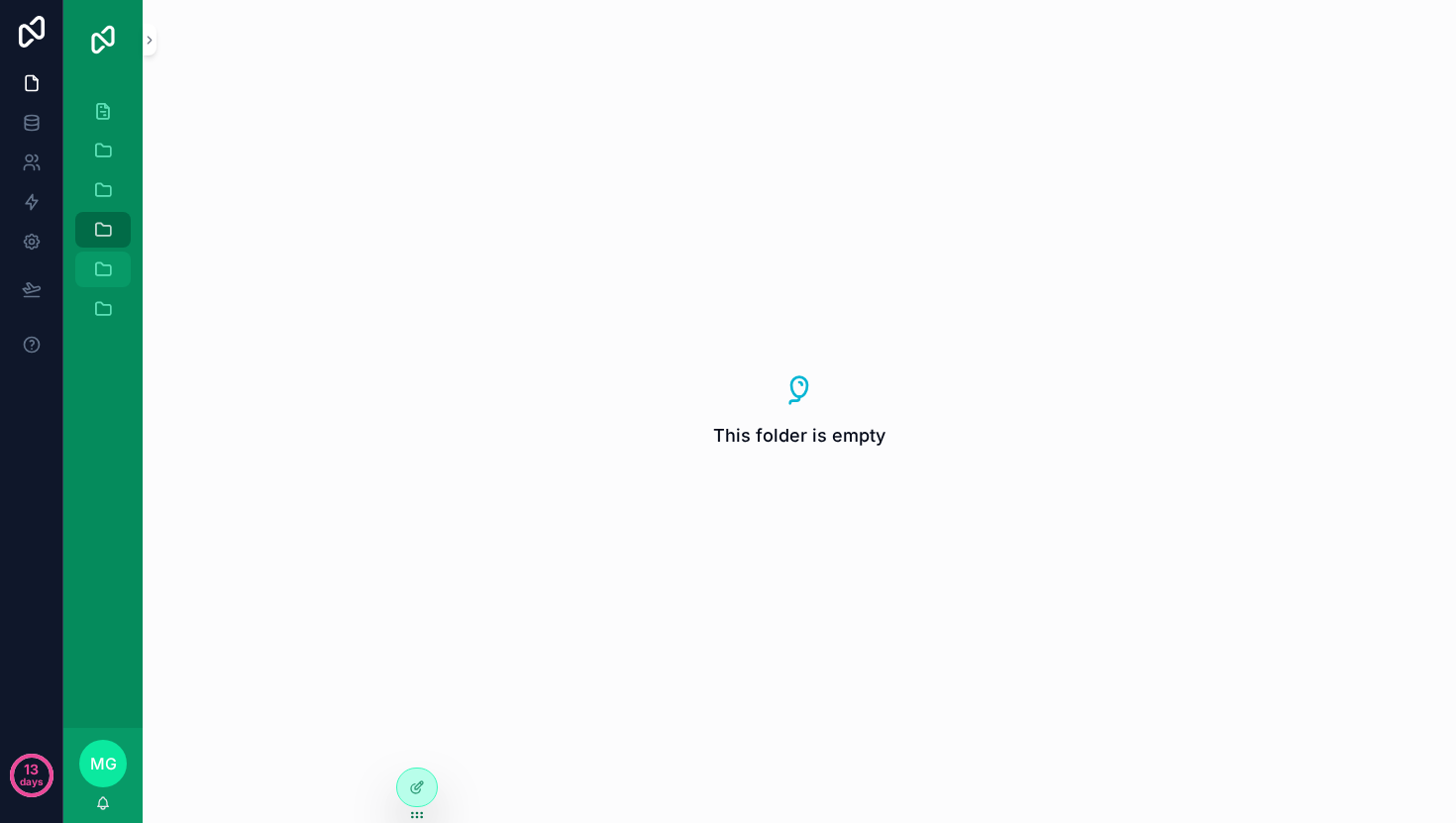 click at bounding box center [103, 269] 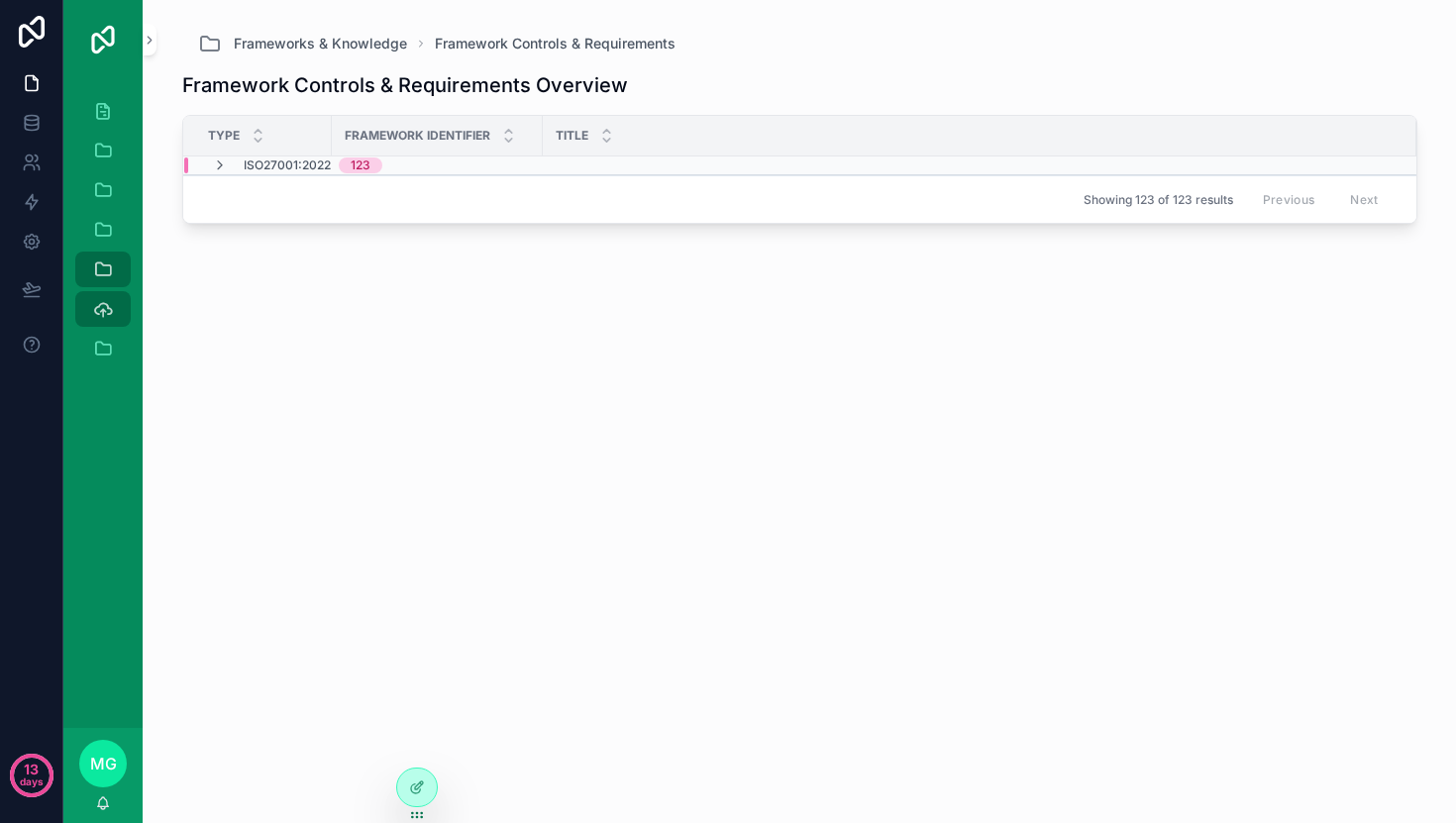 click on "ISO27001:2022 123" at bounding box center (297, 165) 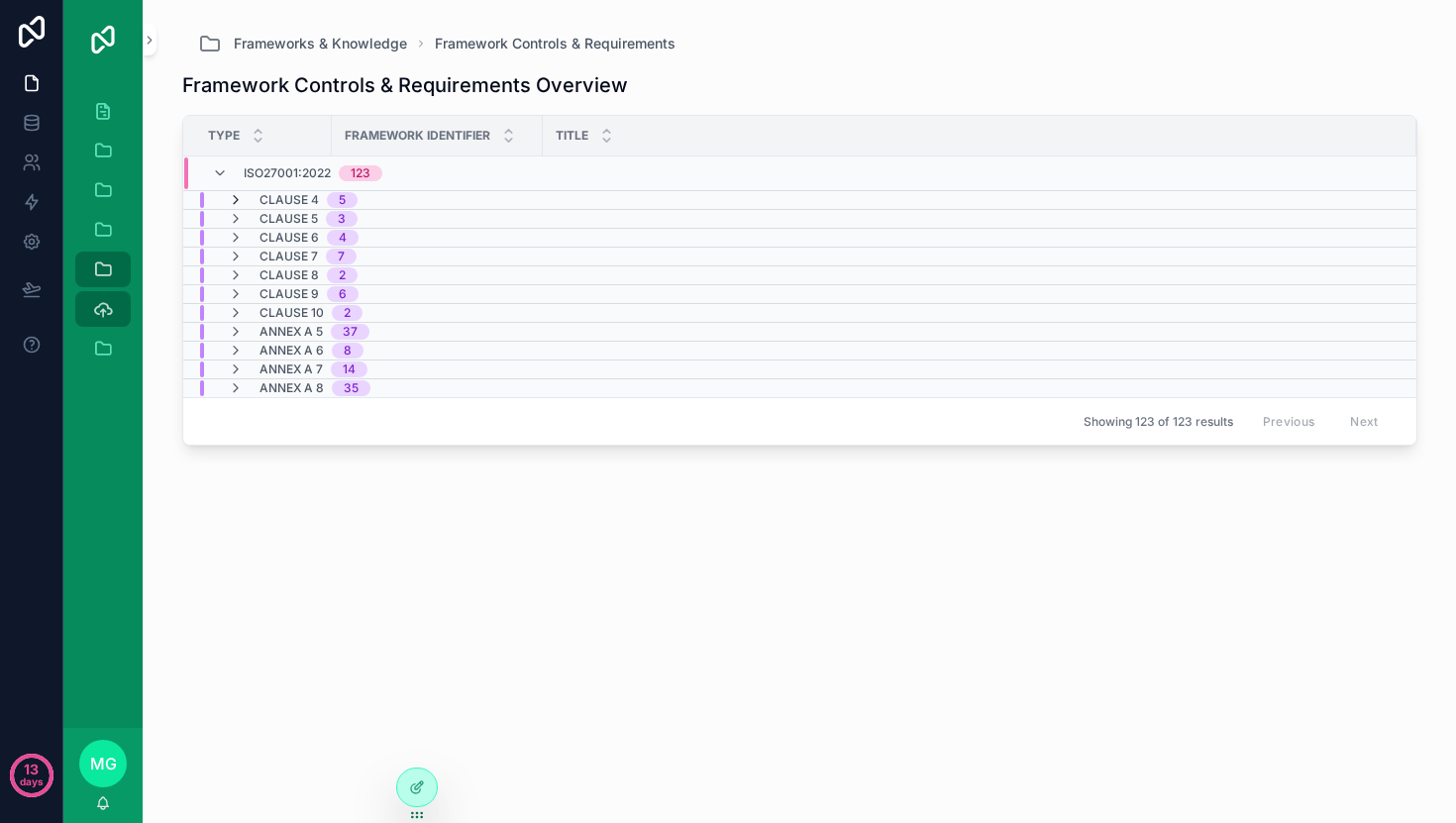 click at bounding box center [236, 200] 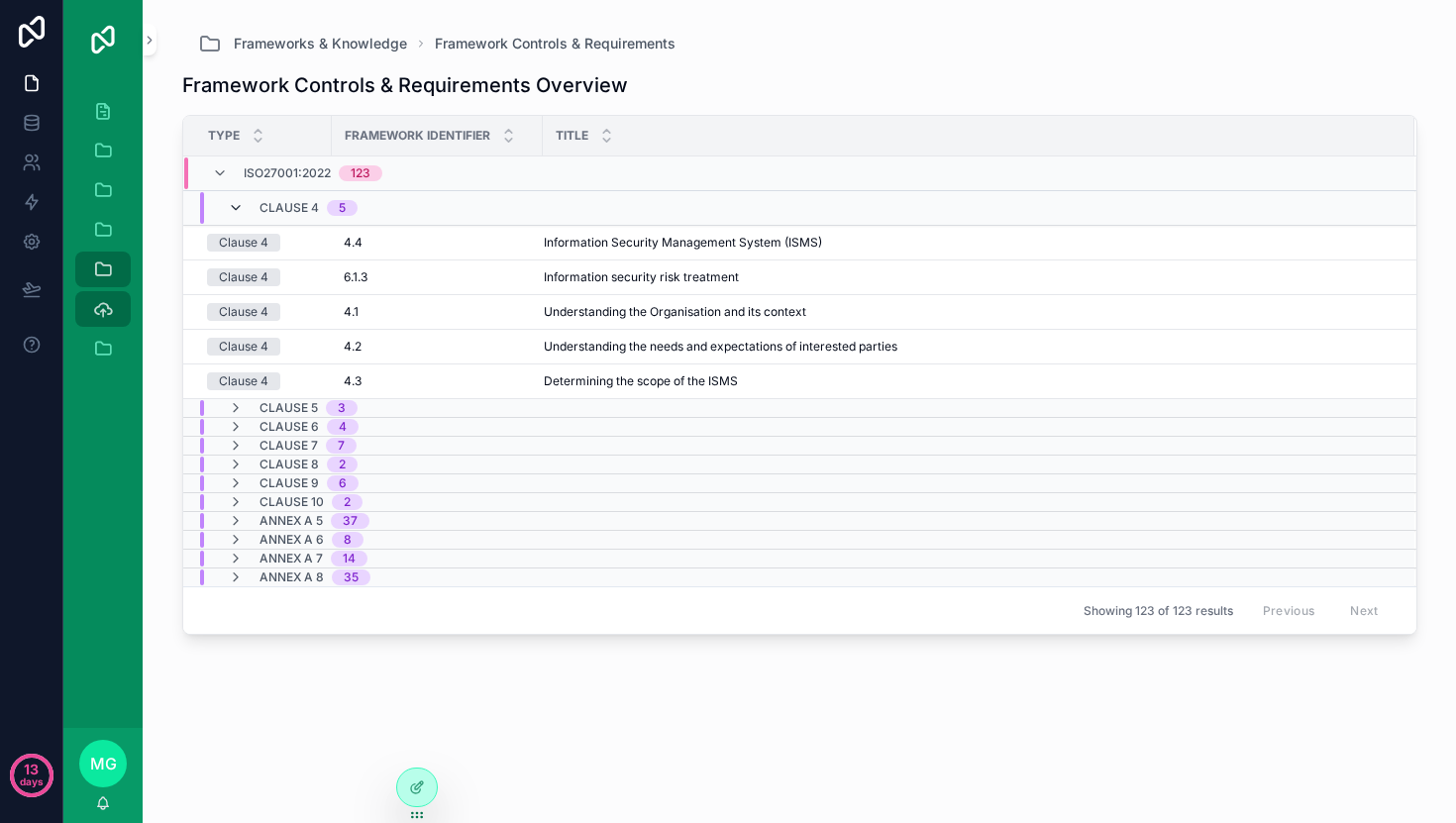 click at bounding box center [236, 208] 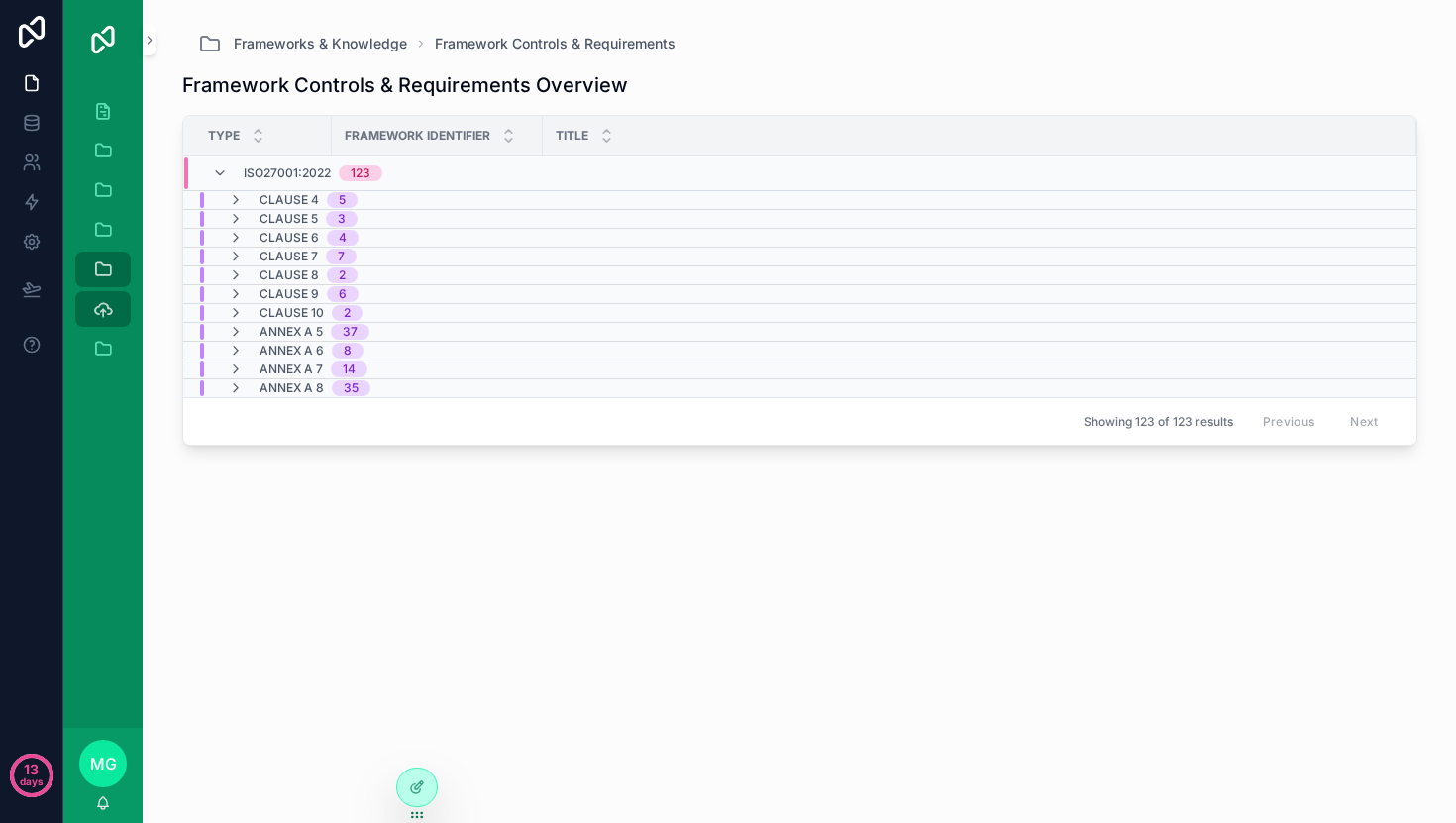 click on "ISO27001:2022 123" at bounding box center (297, 173) 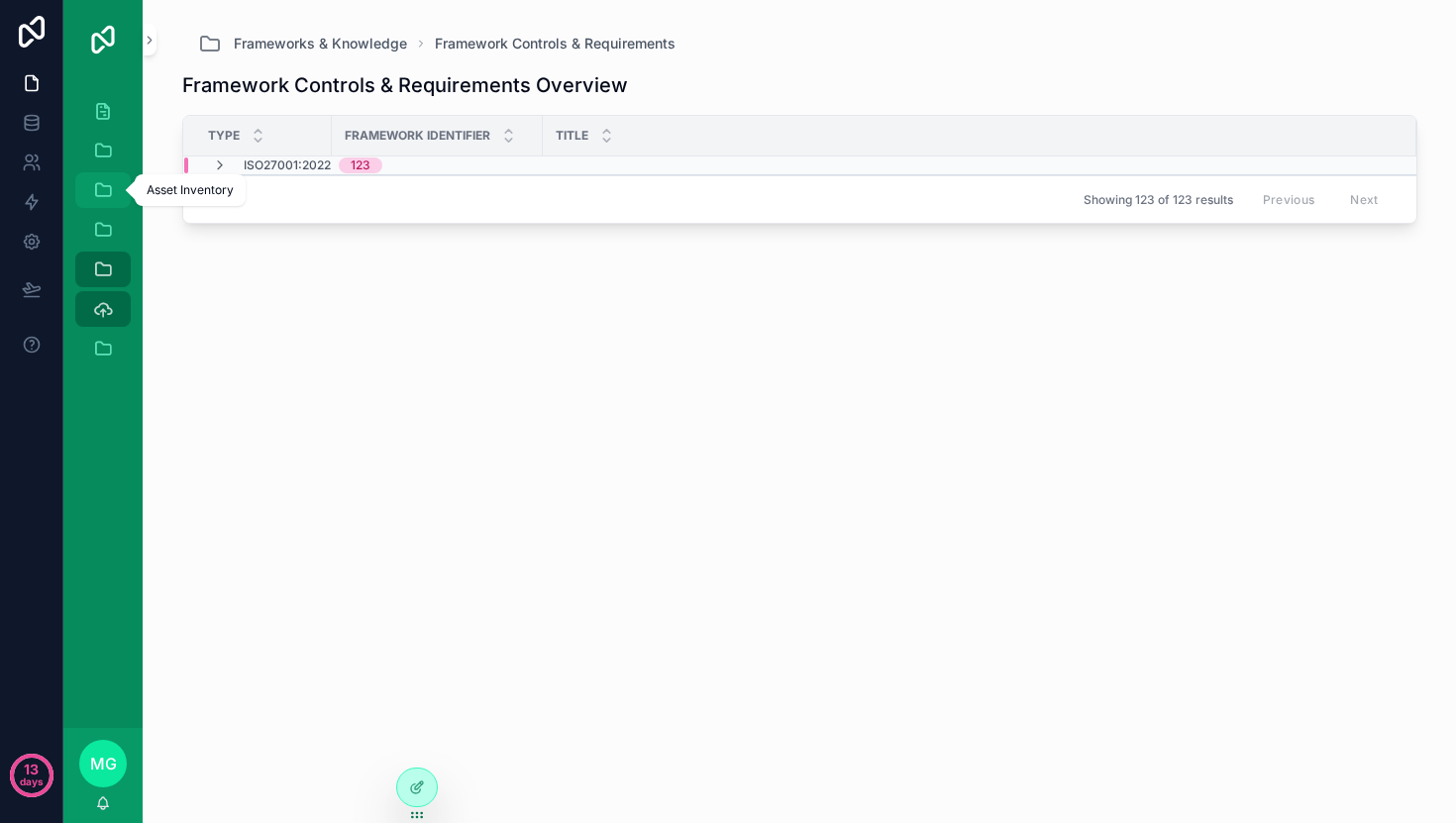 click on "Asset Inventory" at bounding box center (103, 190) 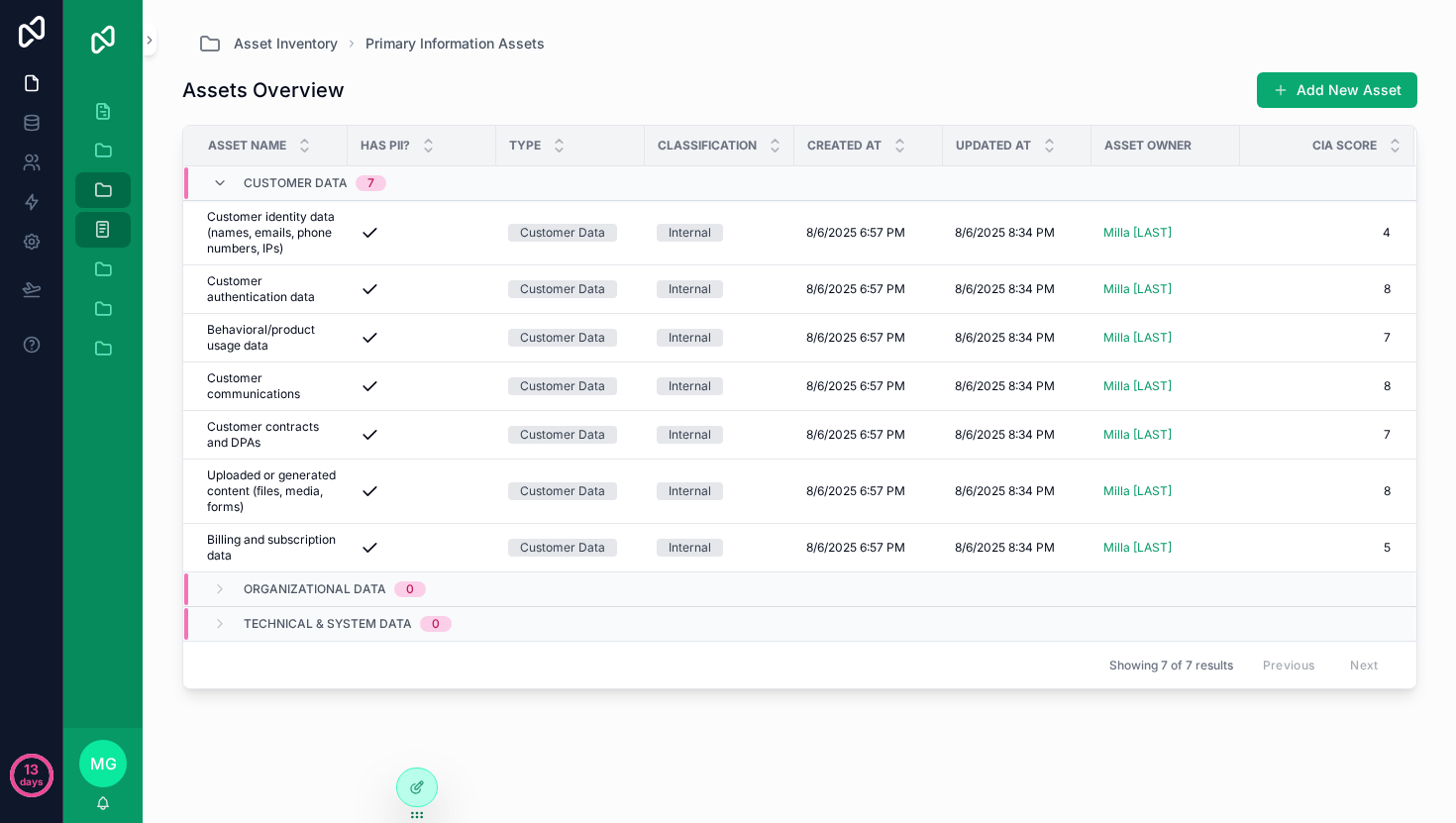 click on "13 days" at bounding box center (32, 411) 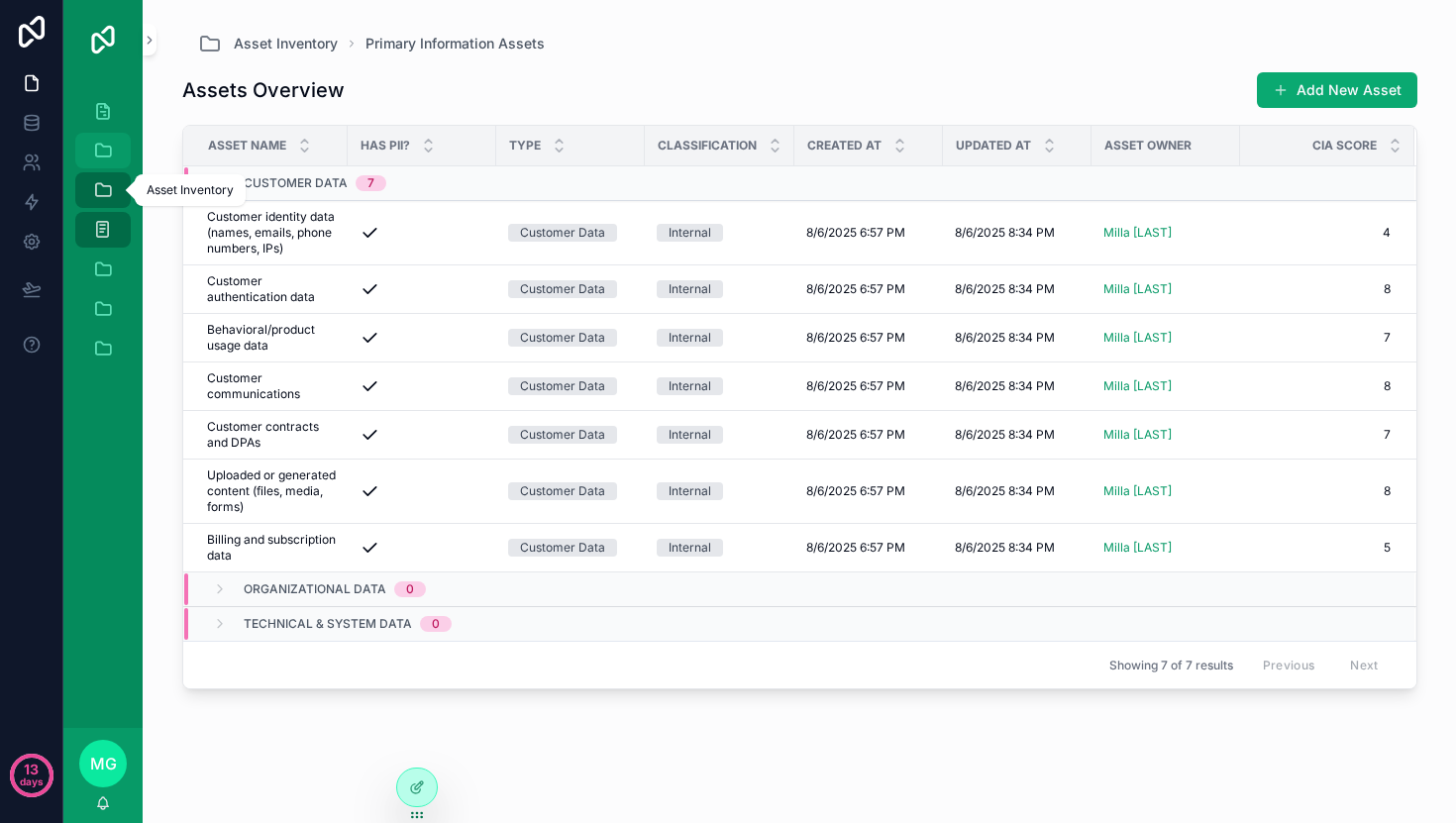 click on "Risk Management" at bounding box center (103, 151) 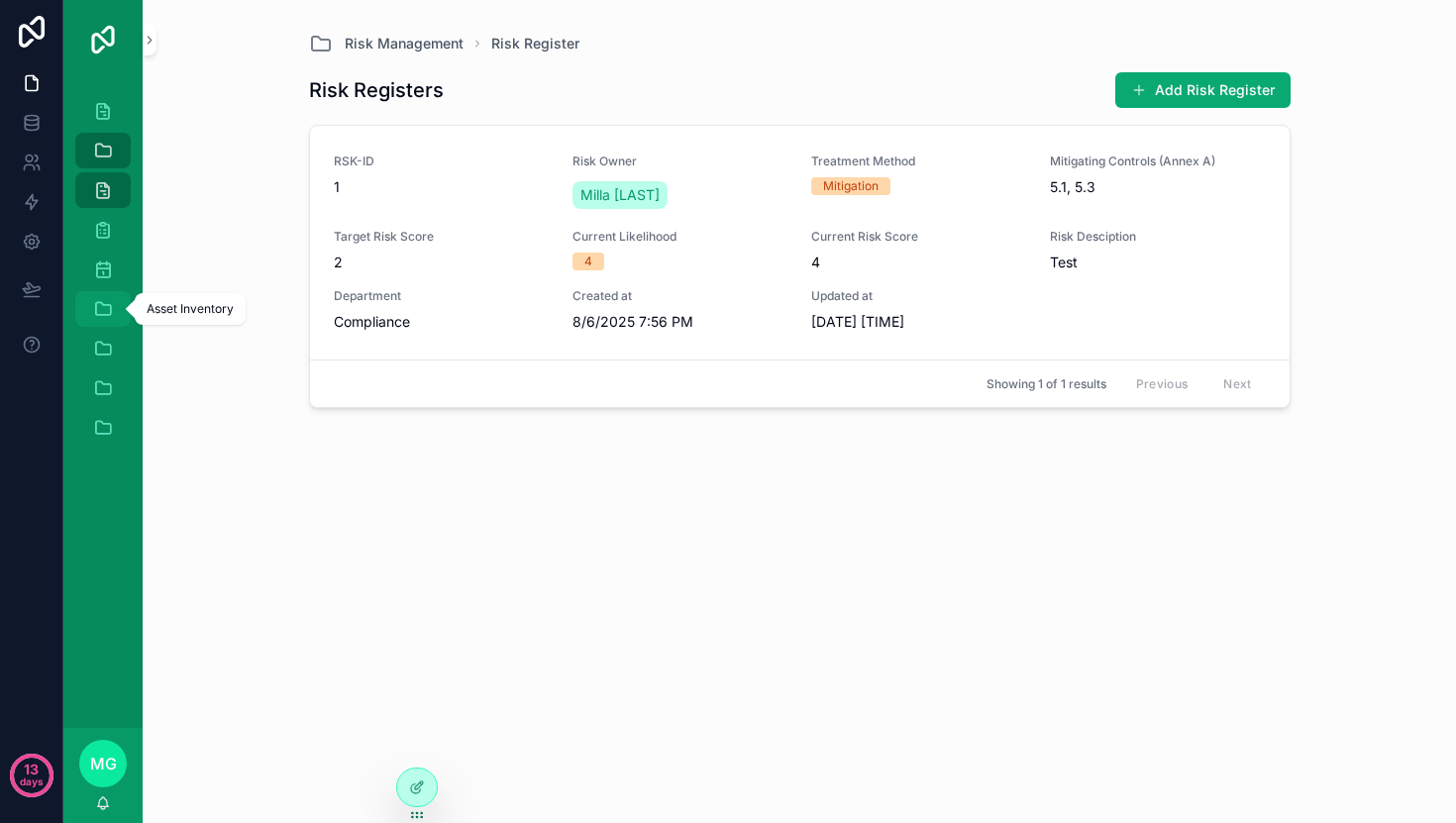 click on "Asset Inventory" at bounding box center [103, 309] 